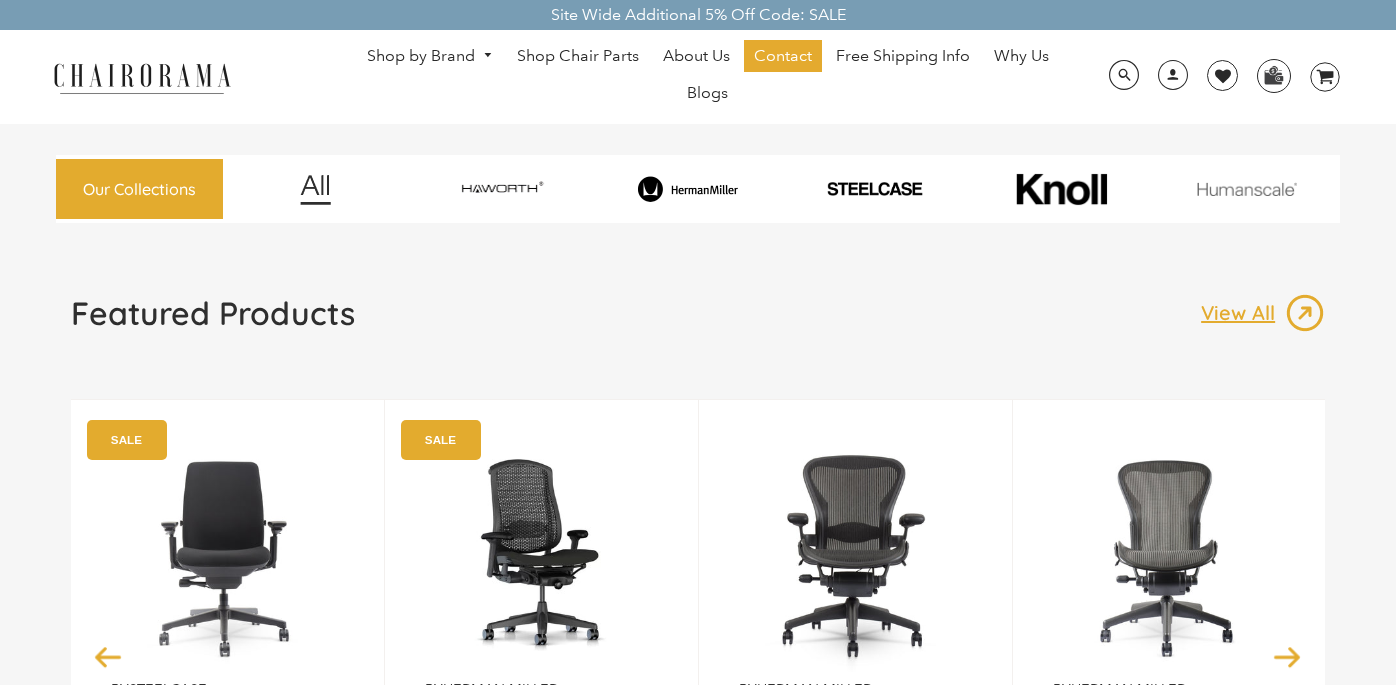scroll, scrollTop: 0, scrollLeft: 0, axis: both 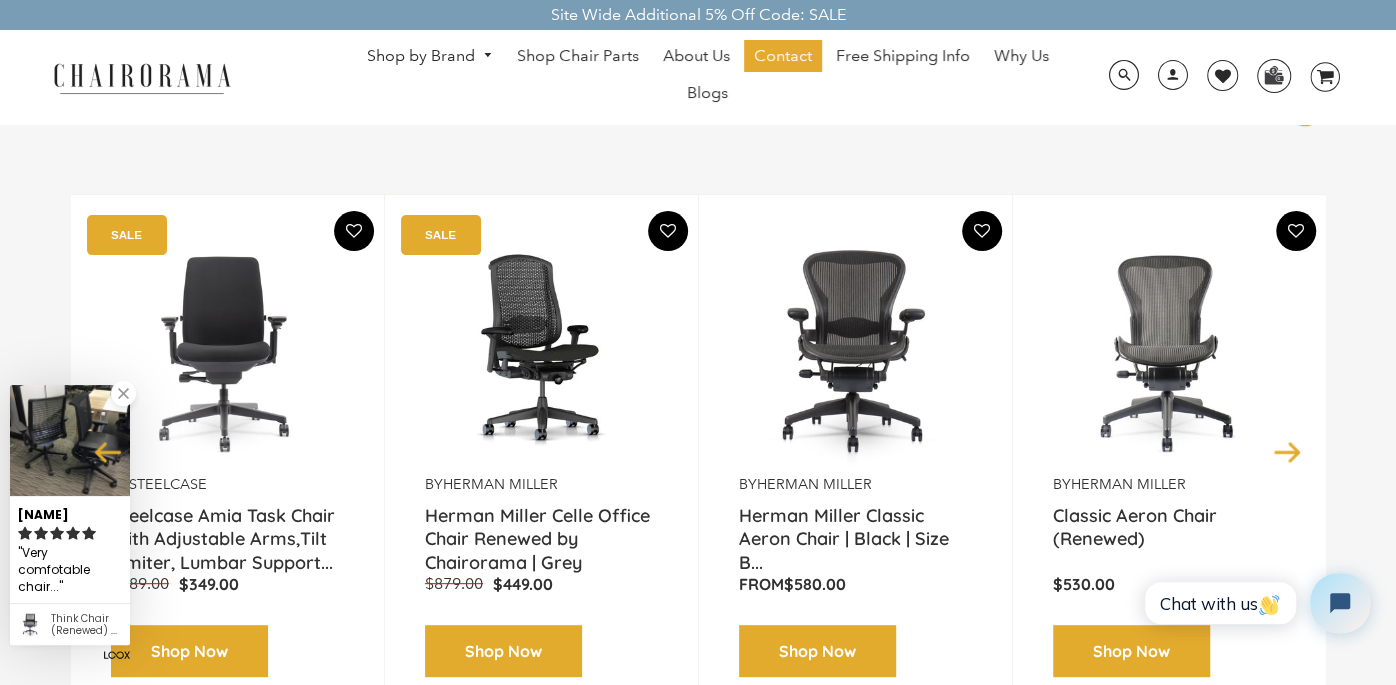 click at bounding box center (123, 393) 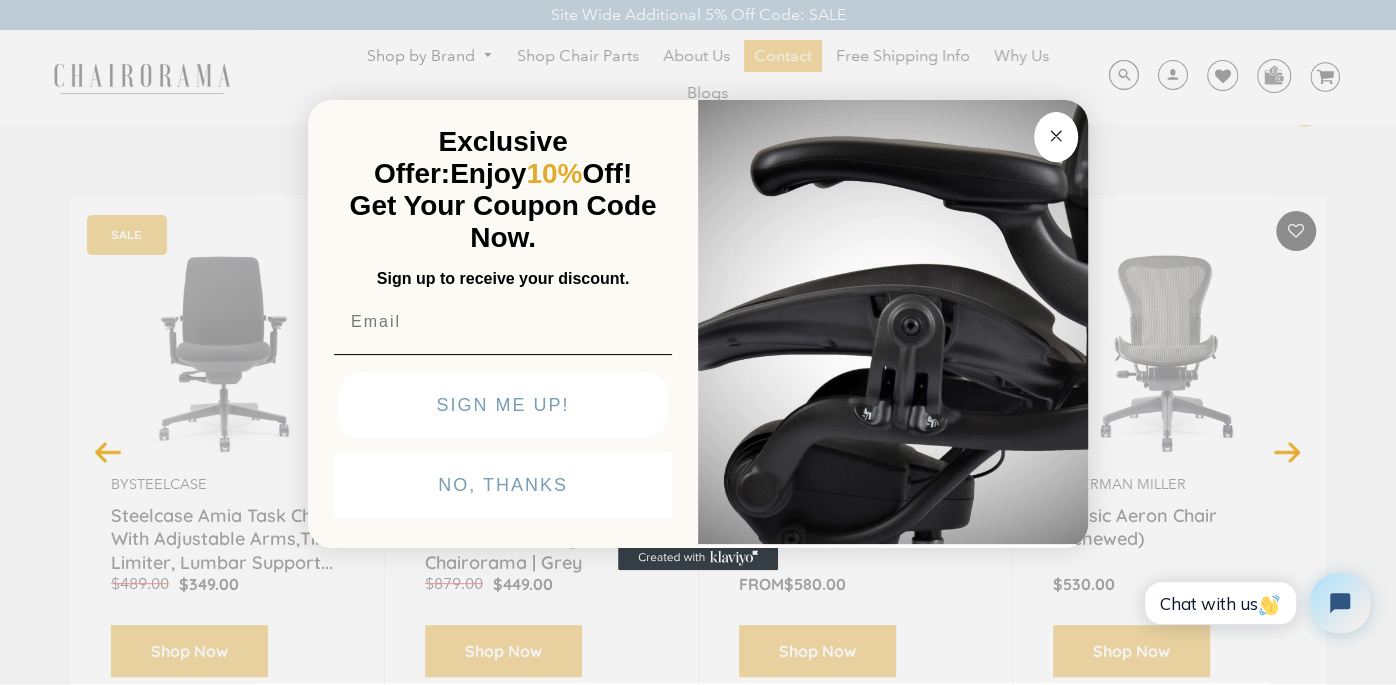 click at bounding box center (893, 320) 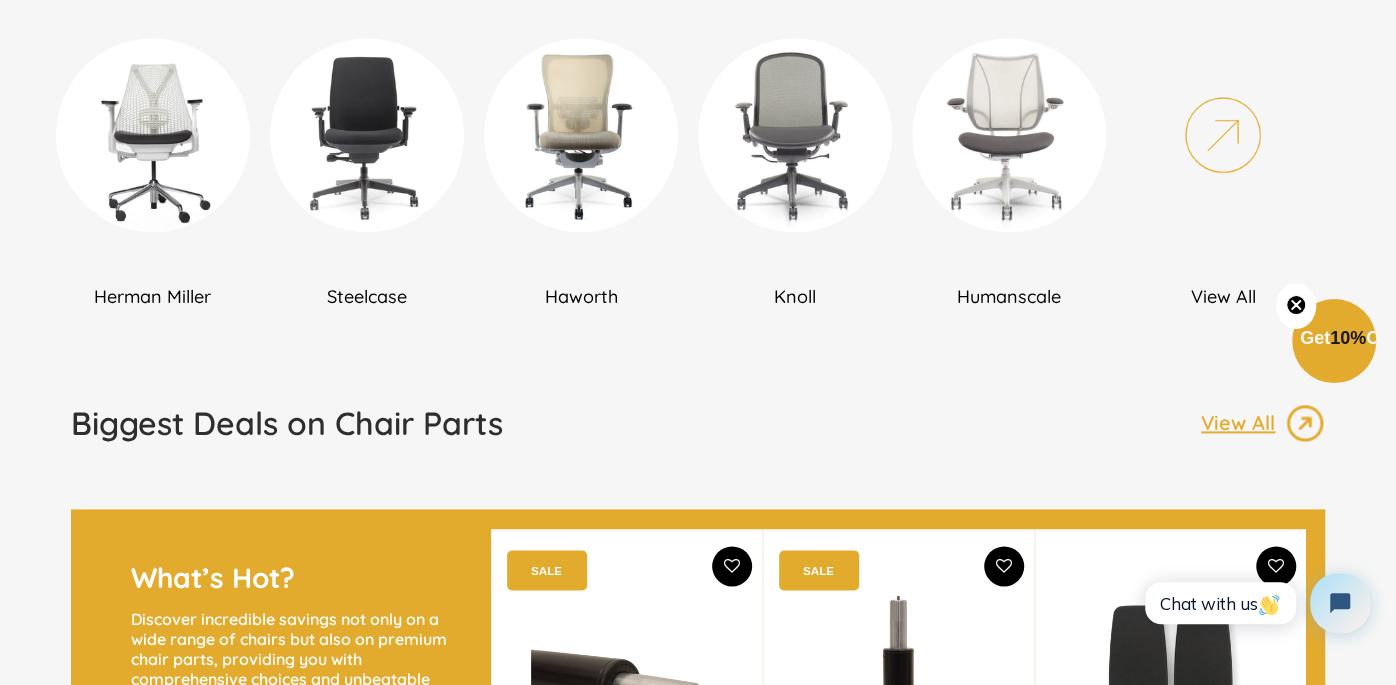 scroll, scrollTop: 1336, scrollLeft: 0, axis: vertical 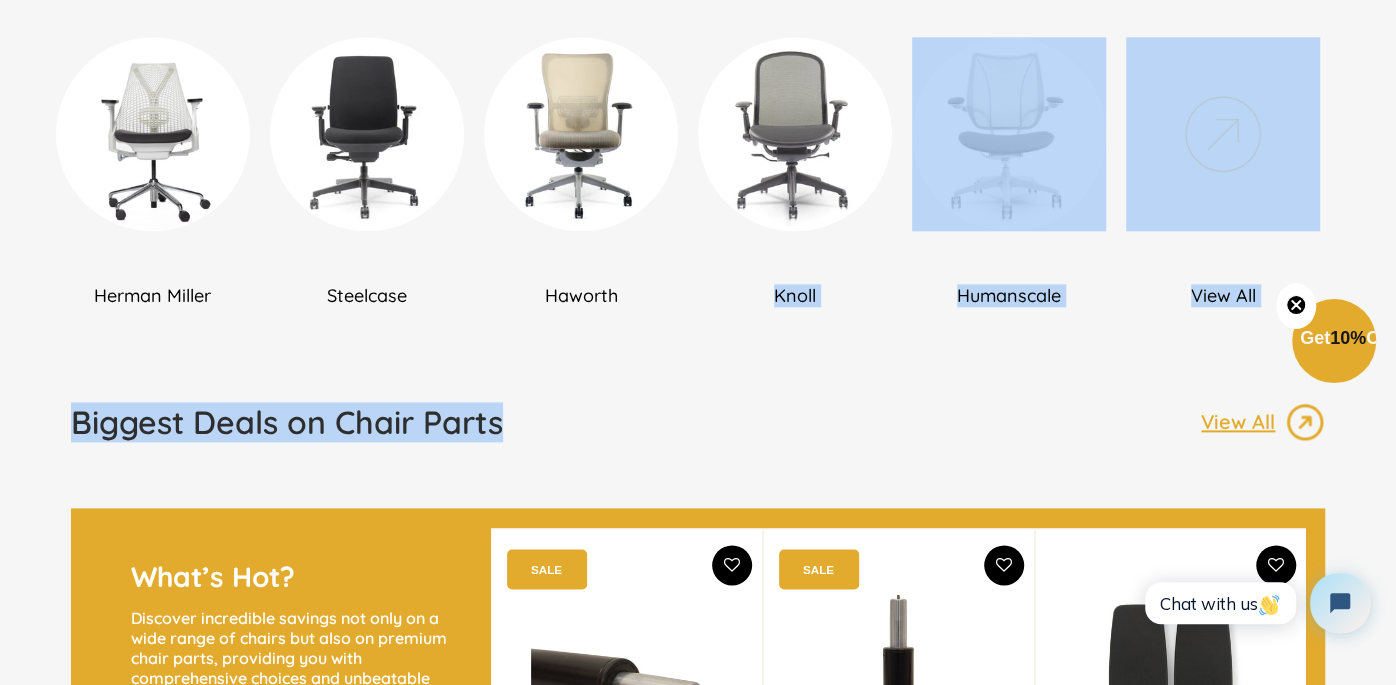 drag, startPoint x: 797, startPoint y: 393, endPoint x: 725, endPoint y: 398, distance: 72.1734 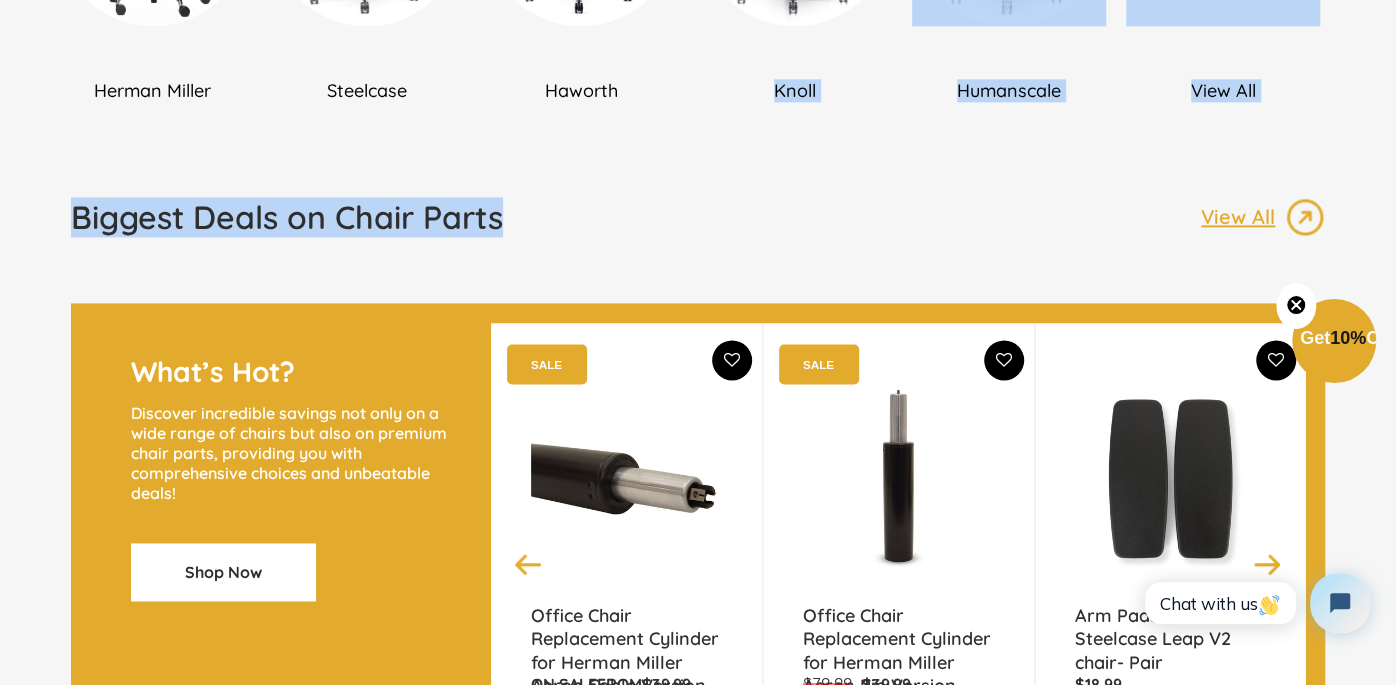click on "Biggest Deals on Chair Parts
View All" at bounding box center [698, 225] 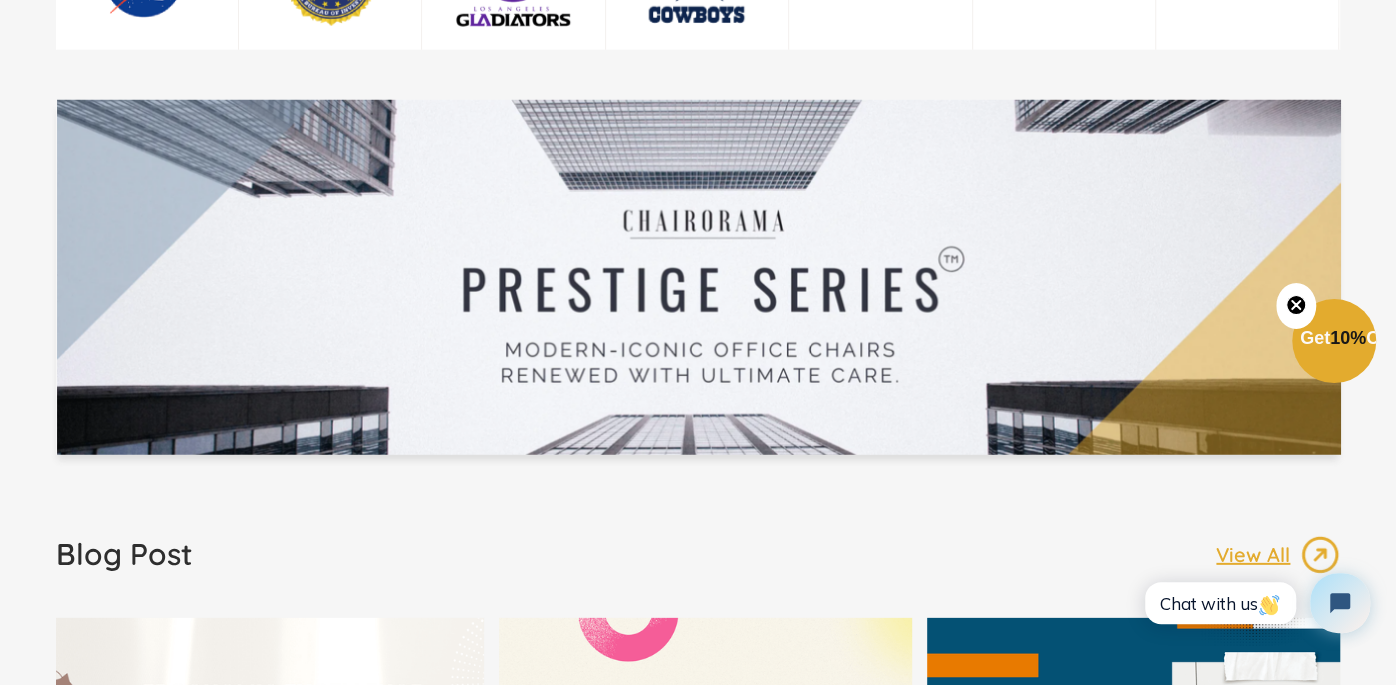 scroll, scrollTop: 3289, scrollLeft: 0, axis: vertical 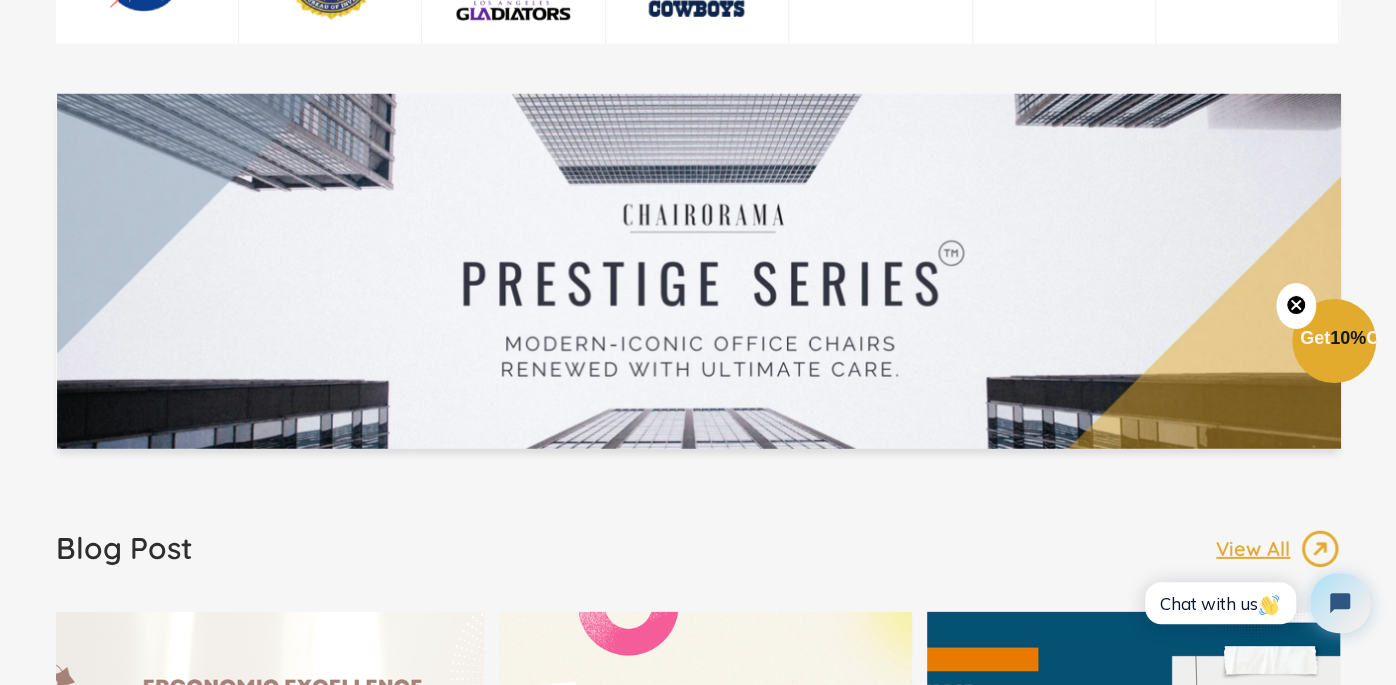 click 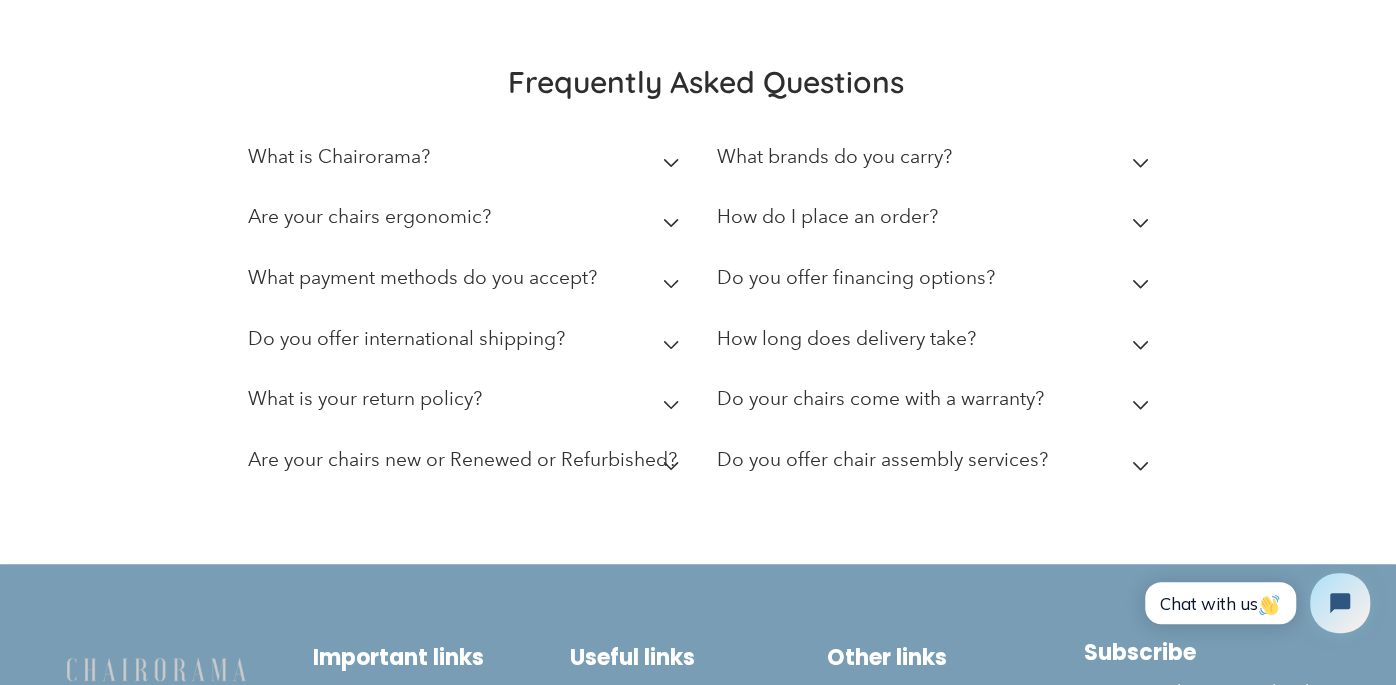 scroll, scrollTop: 5669, scrollLeft: 0, axis: vertical 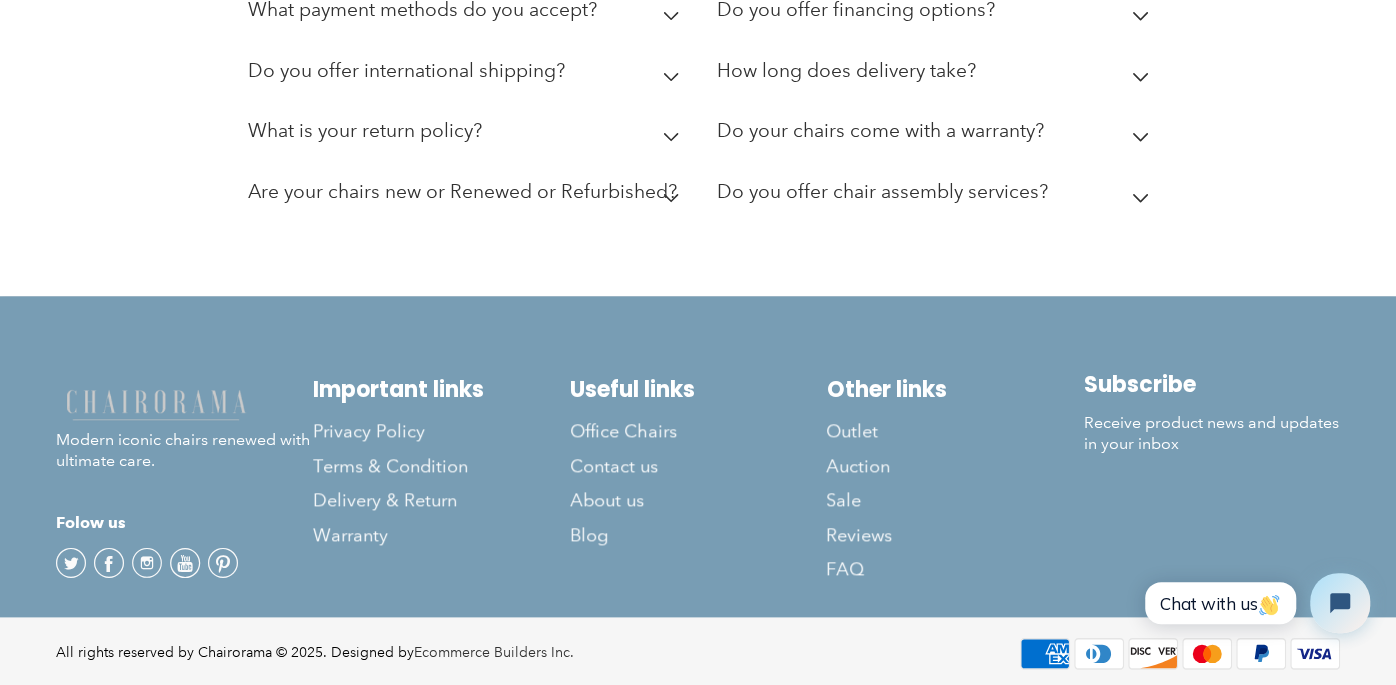 click on "Find a store
Subscribe
Receive product news and updates in your inbox" at bounding box center [1211, 478] 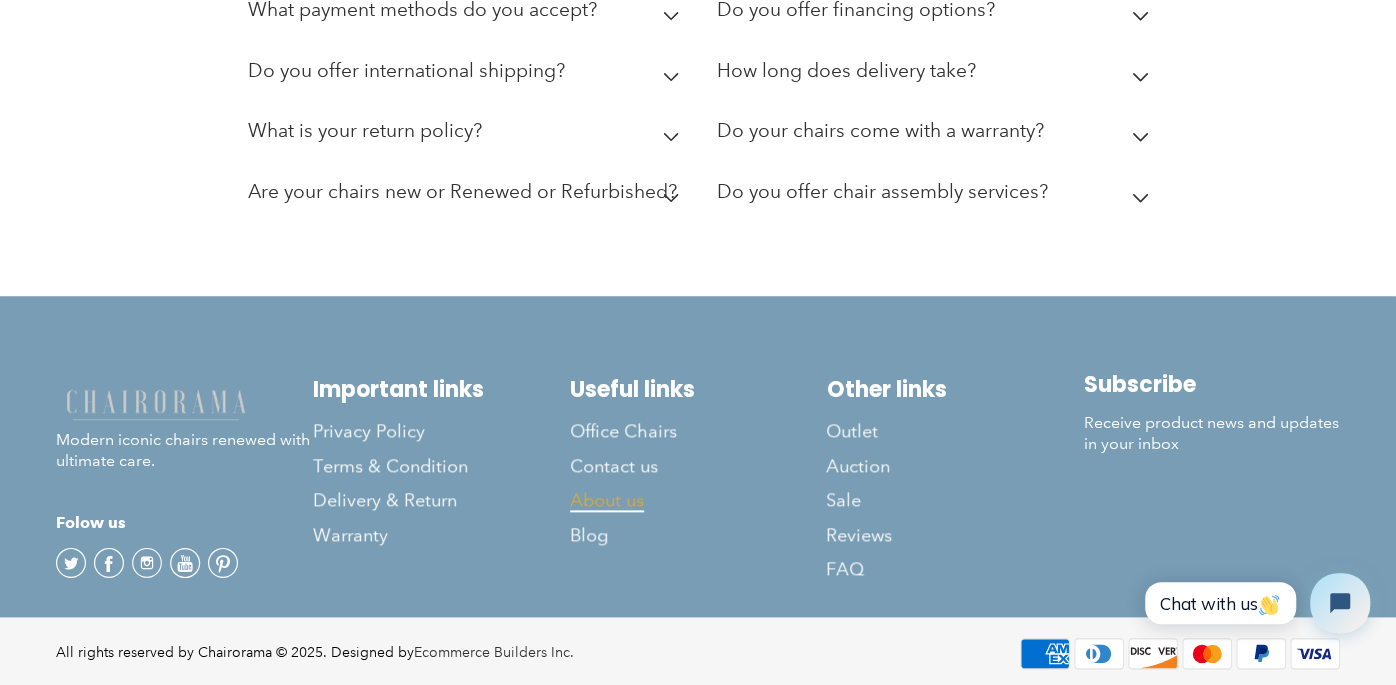 click on "About us" at bounding box center (607, 500) 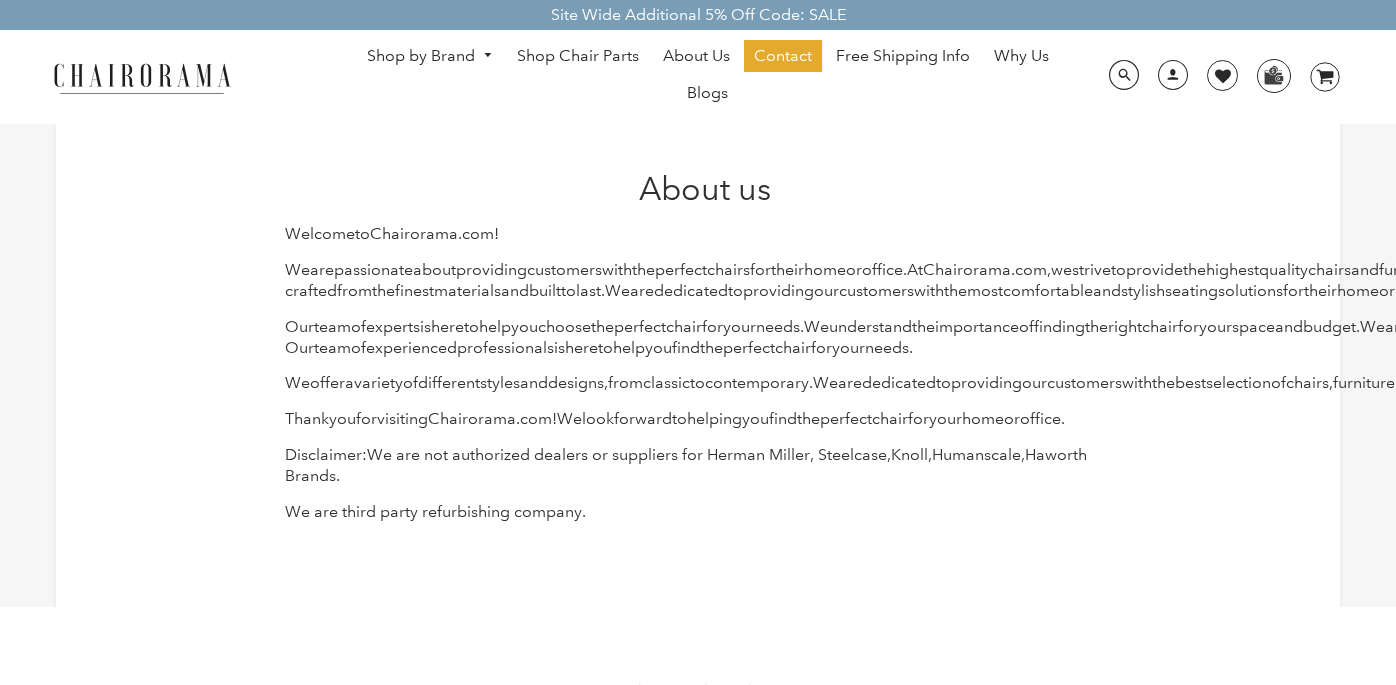 scroll, scrollTop: 0, scrollLeft: 0, axis: both 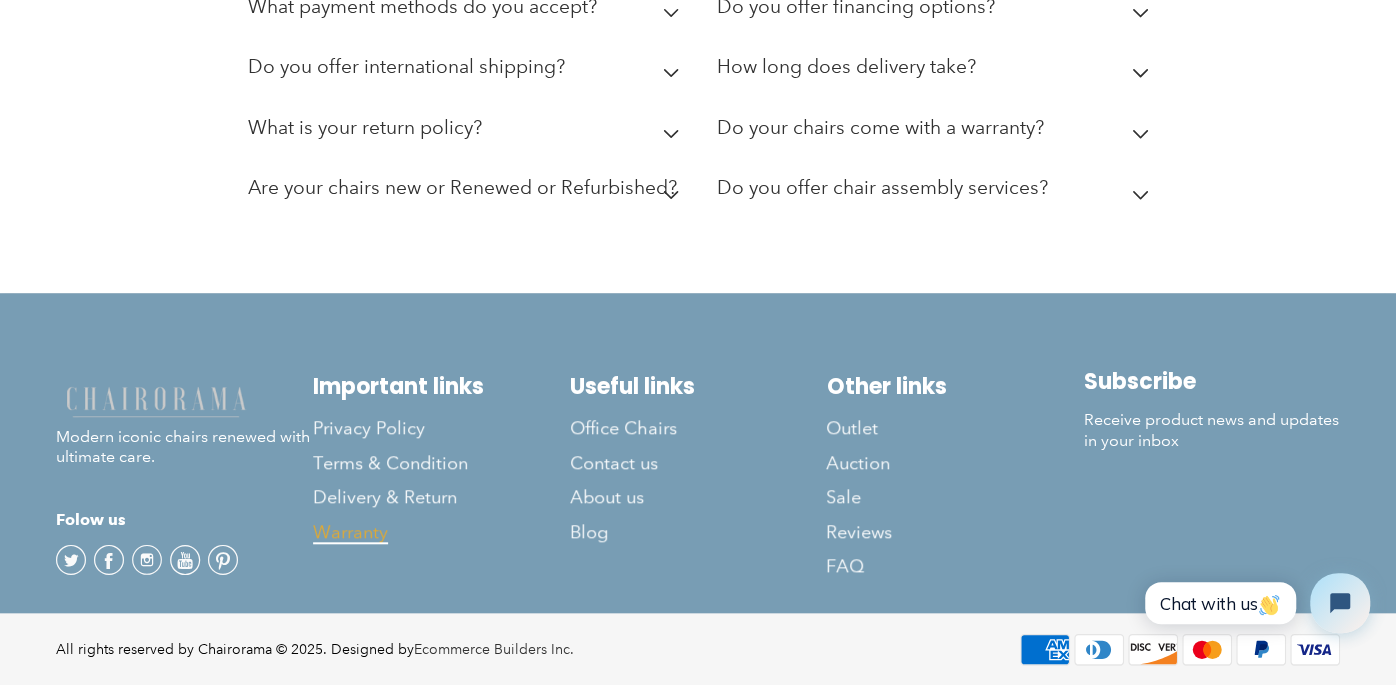click on "Warranty" at bounding box center [350, 532] 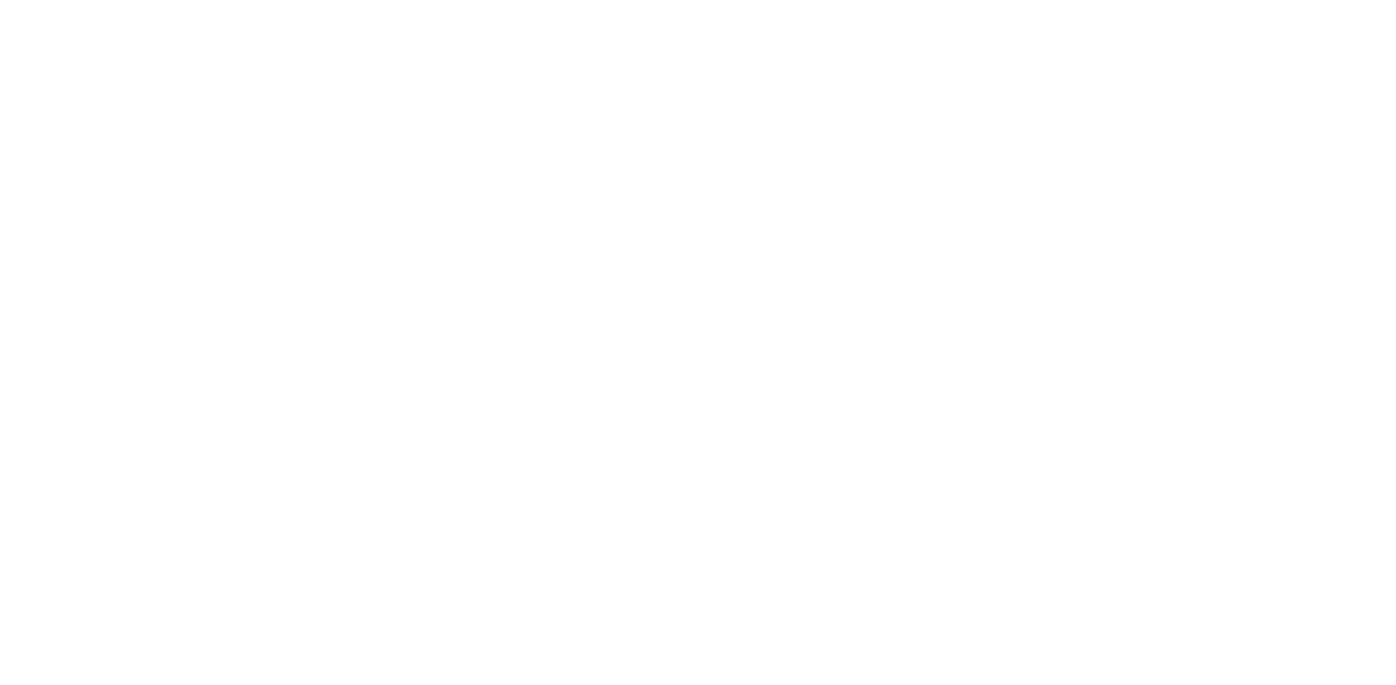 scroll, scrollTop: 0, scrollLeft: 0, axis: both 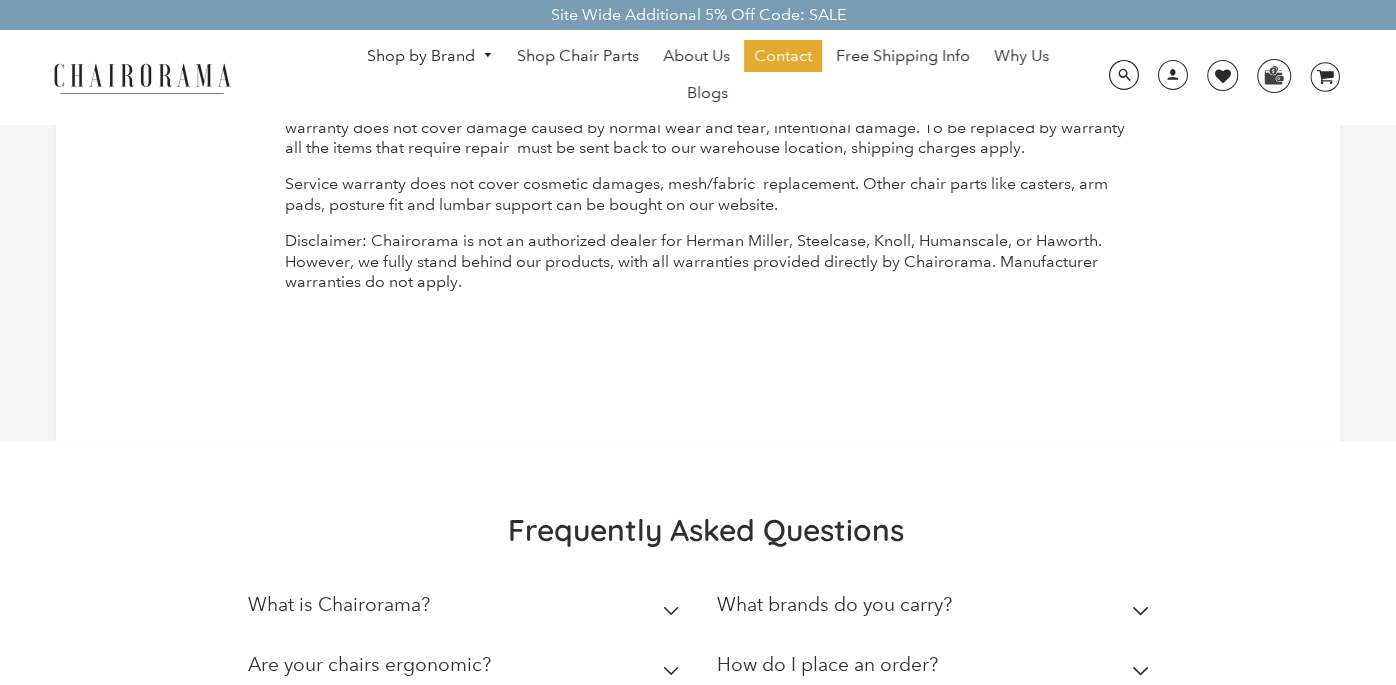 drag, startPoint x: 826, startPoint y: 314, endPoint x: 696, endPoint y: 283, distance: 133.64505 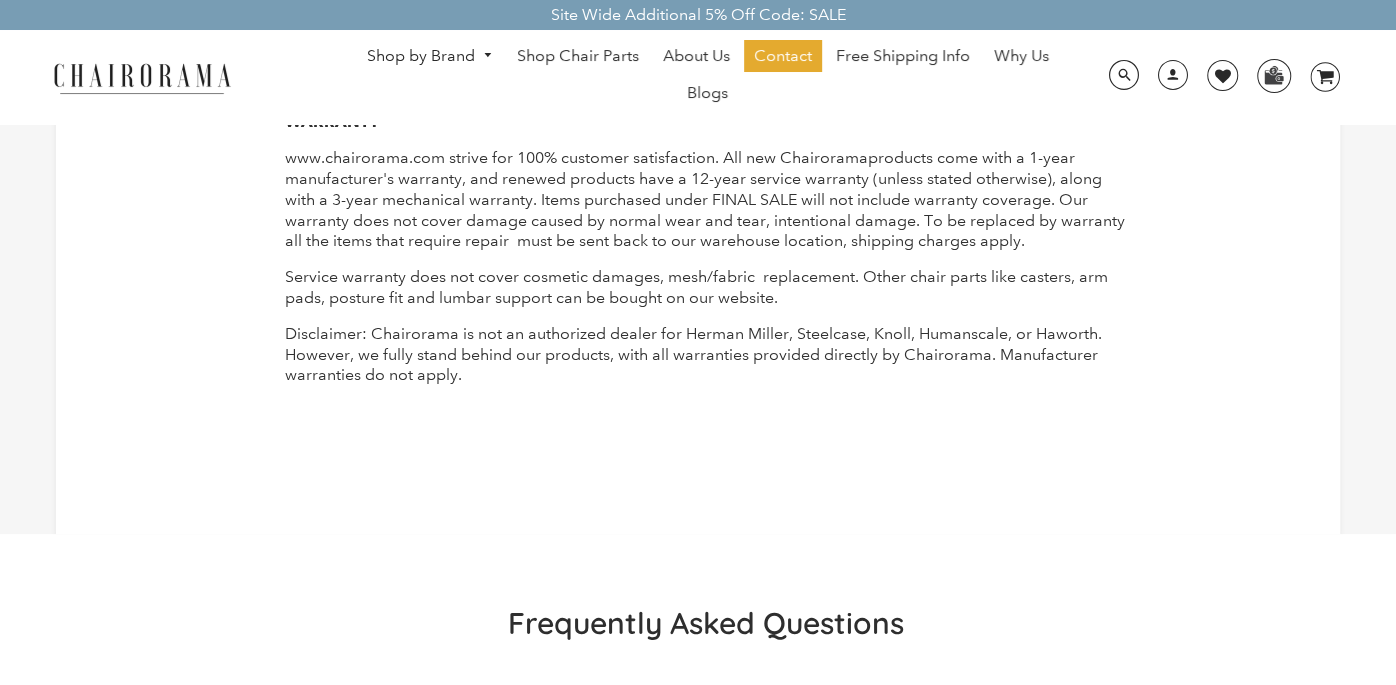 scroll, scrollTop: 102, scrollLeft: 0, axis: vertical 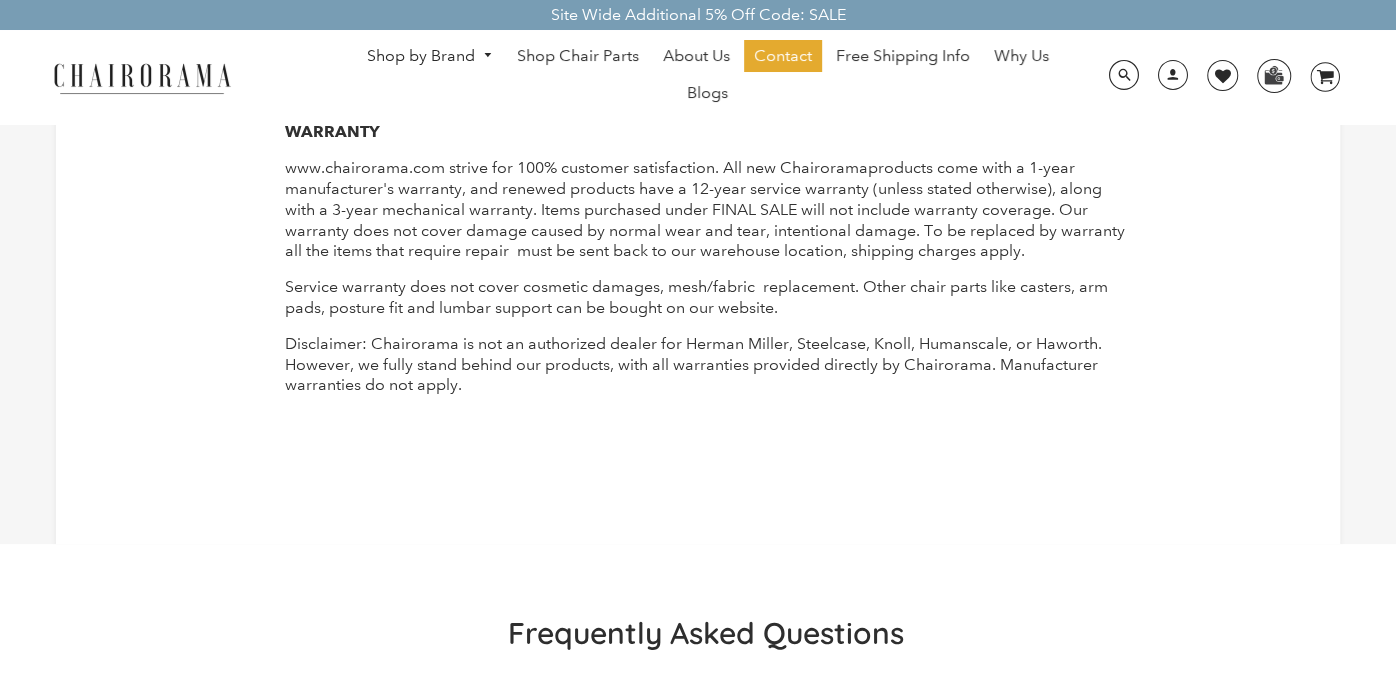 drag, startPoint x: 787, startPoint y: 316, endPoint x: 680, endPoint y: 313, distance: 107.042046 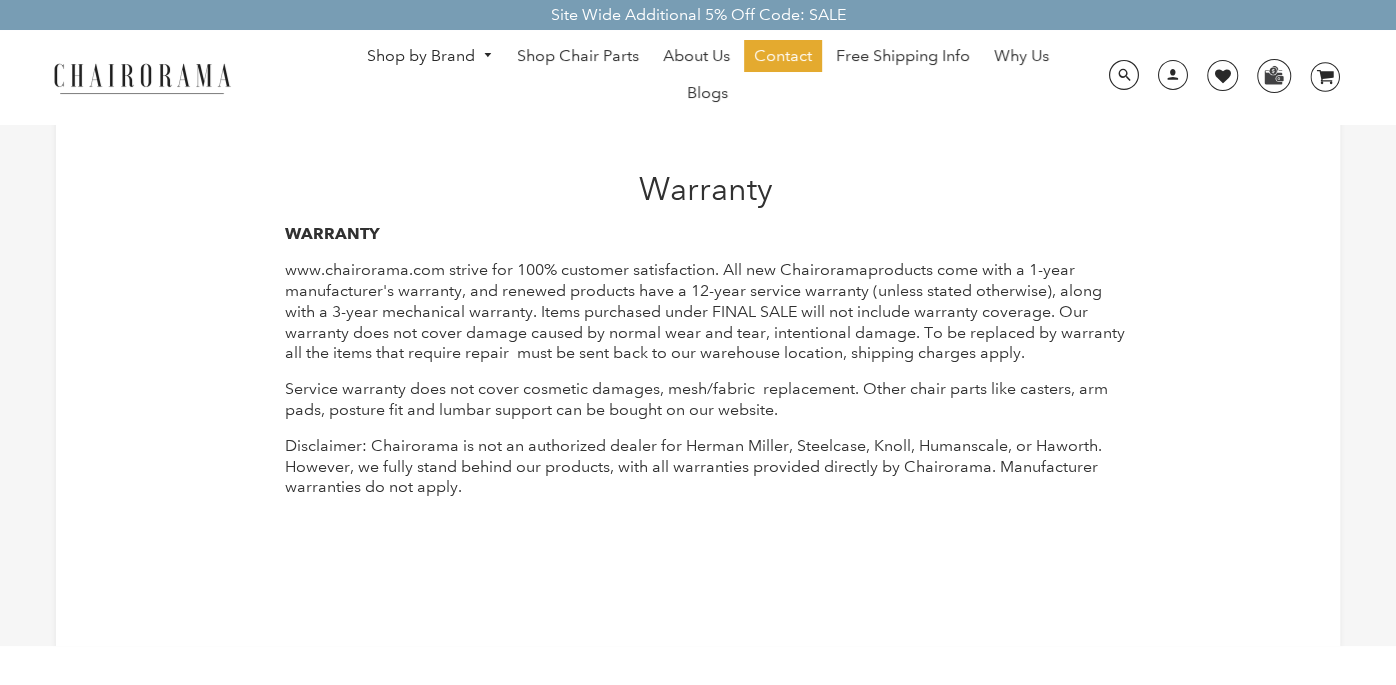 scroll, scrollTop: 0, scrollLeft: 0, axis: both 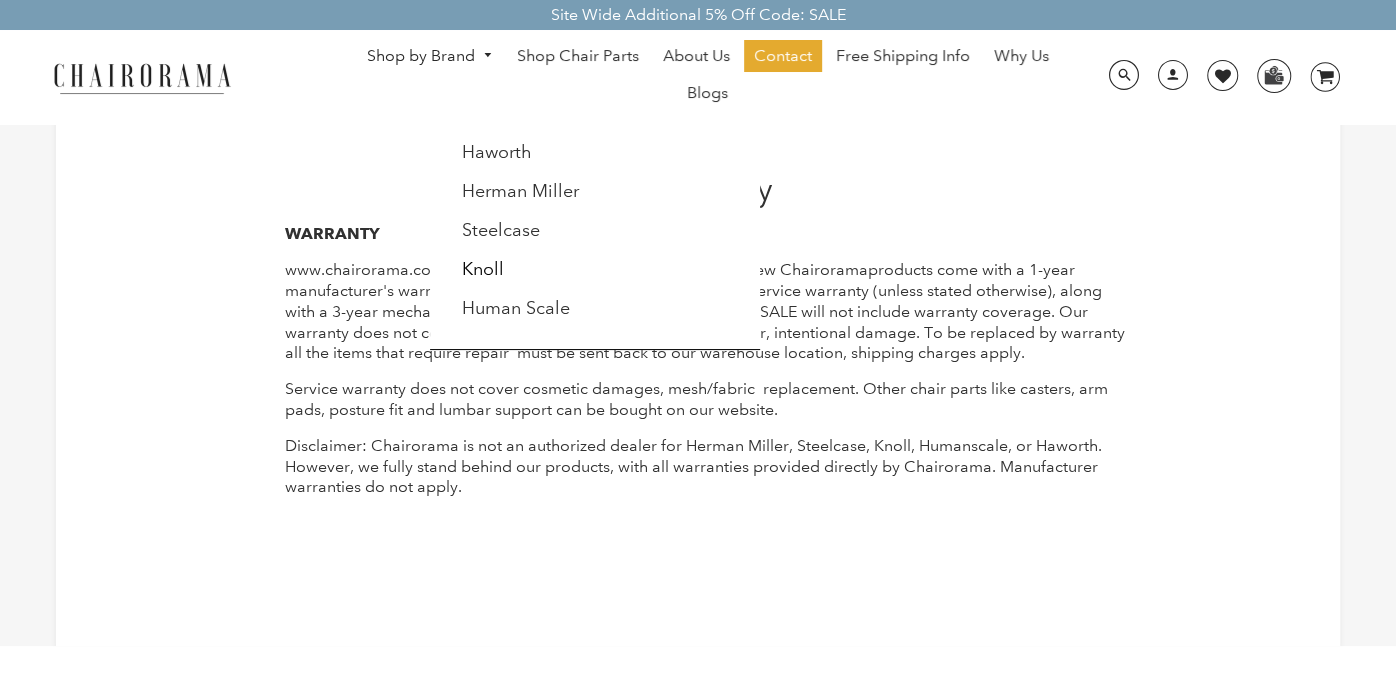click on "Haworth" at bounding box center [541, 153] 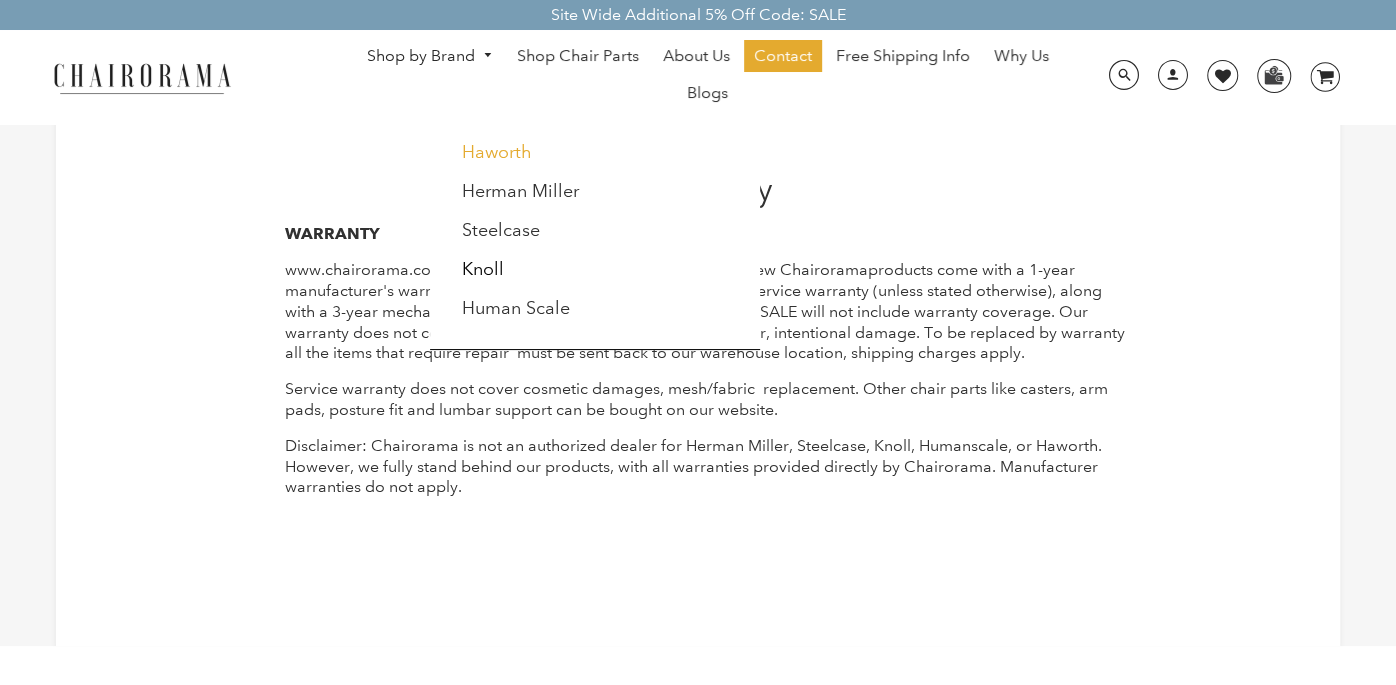 scroll, scrollTop: 0, scrollLeft: 0, axis: both 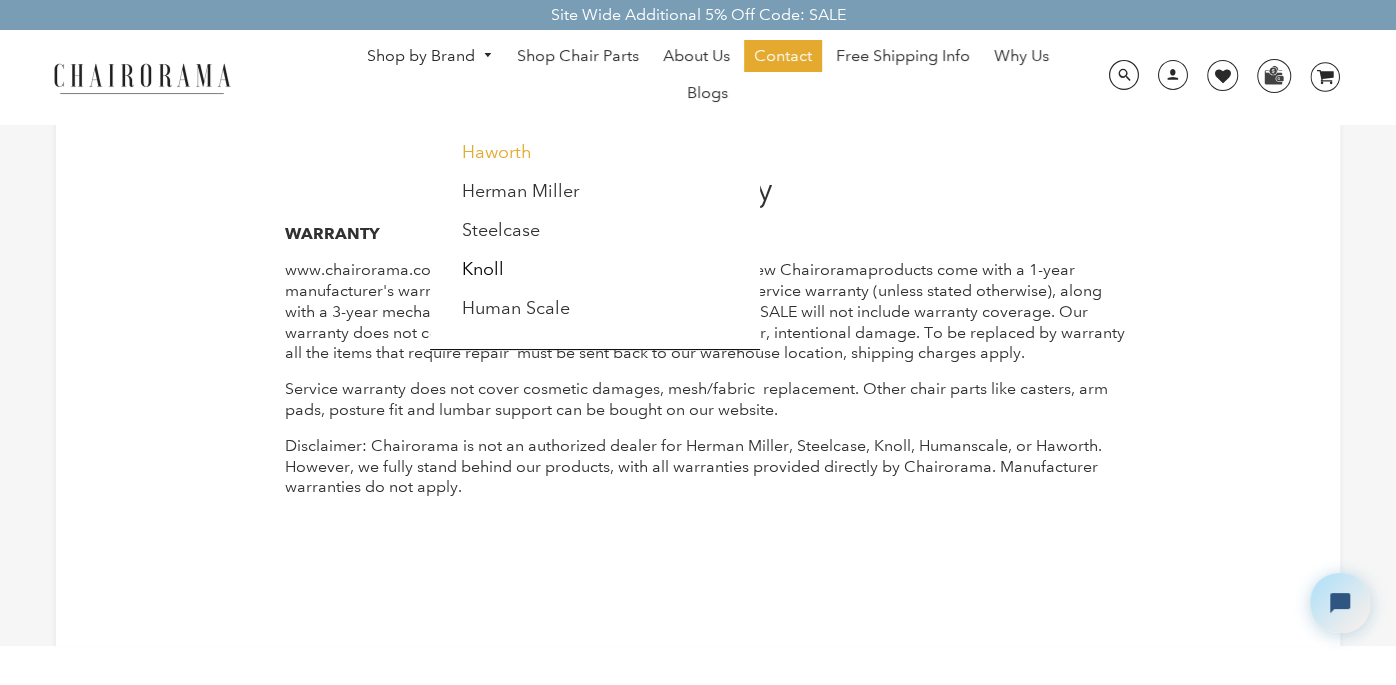 click on "Haworth" at bounding box center [497, 152] 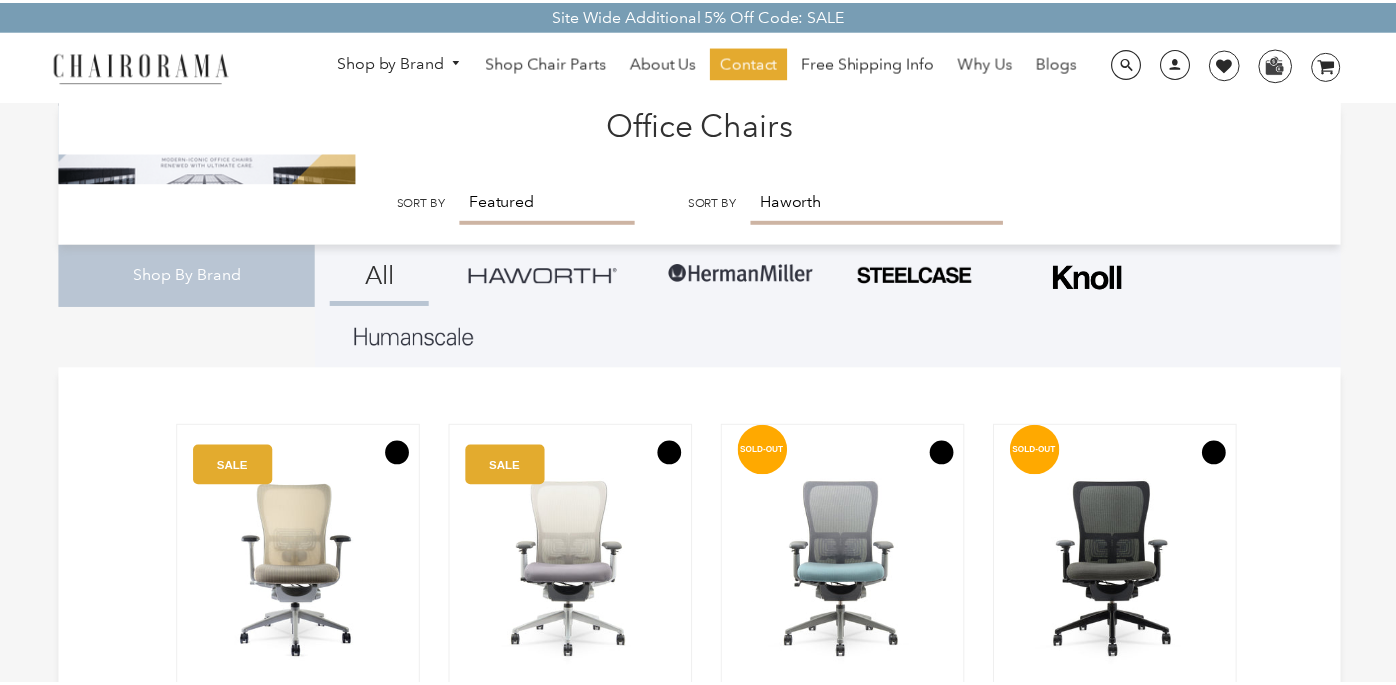 scroll, scrollTop: 0, scrollLeft: 0, axis: both 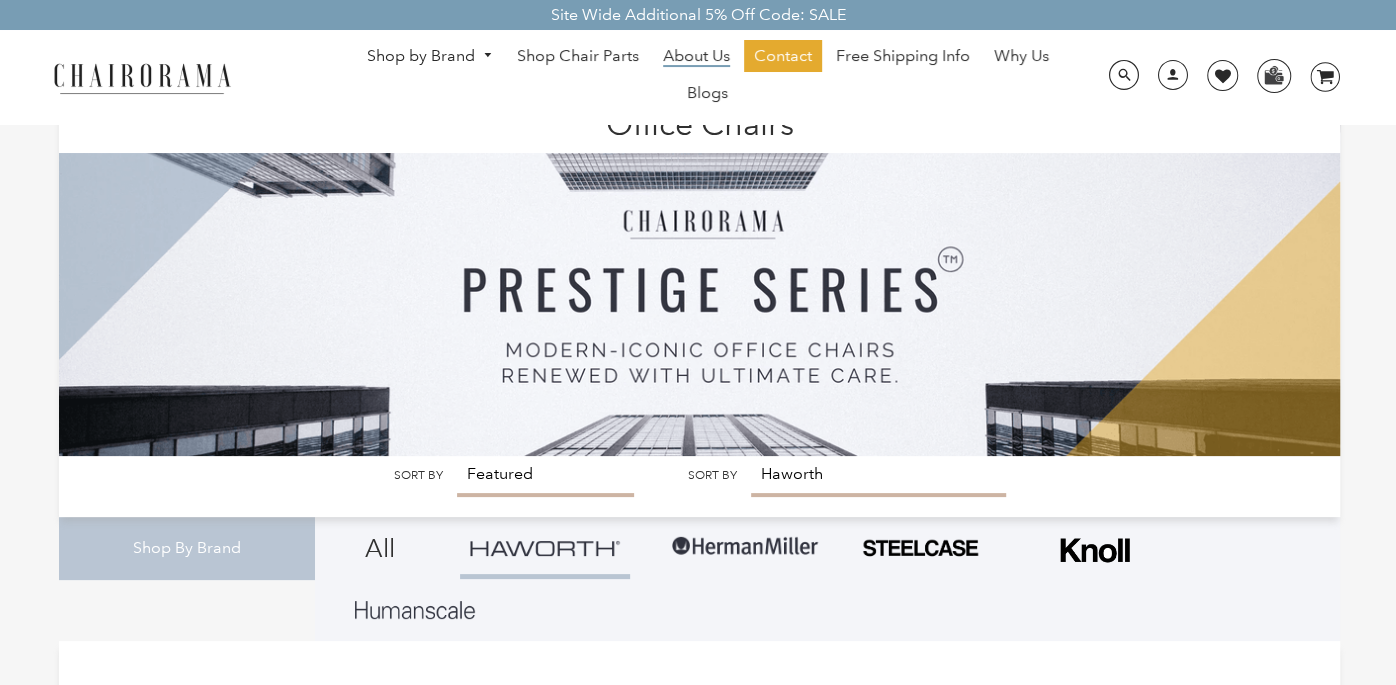 click on "About Us" at bounding box center (696, 56) 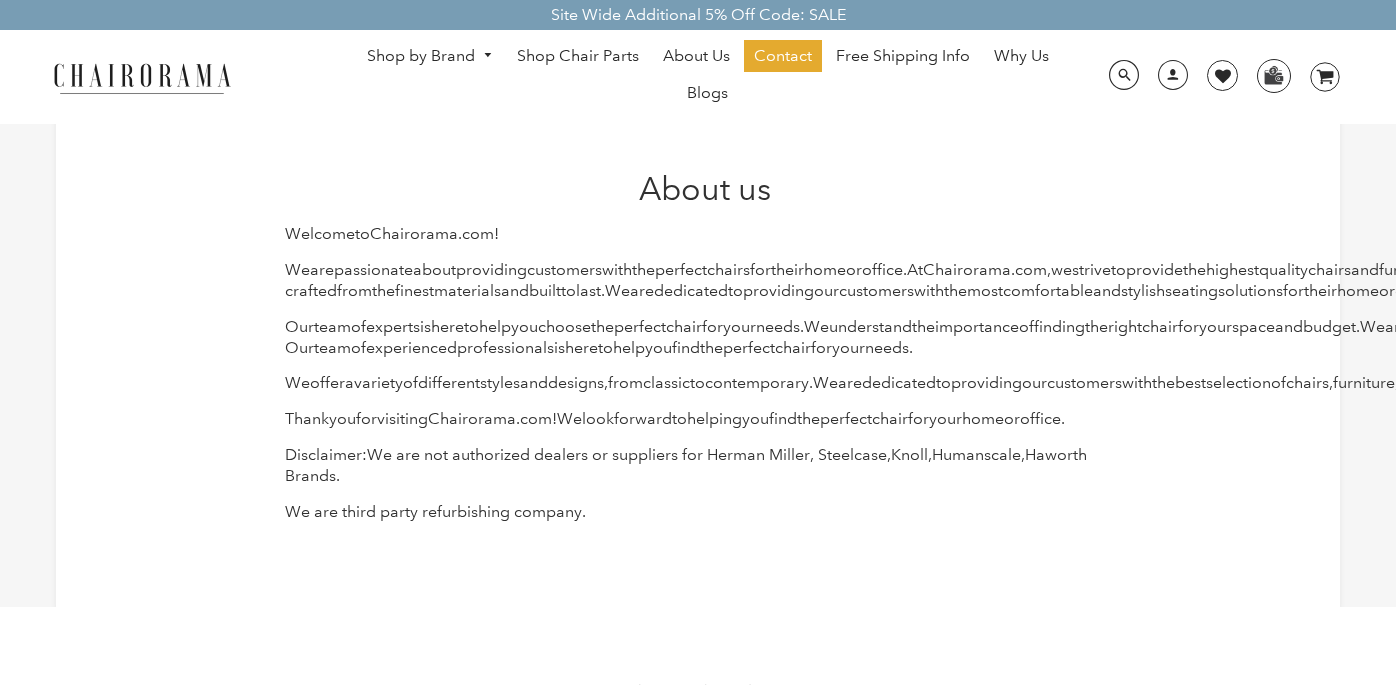 scroll, scrollTop: 0, scrollLeft: 0, axis: both 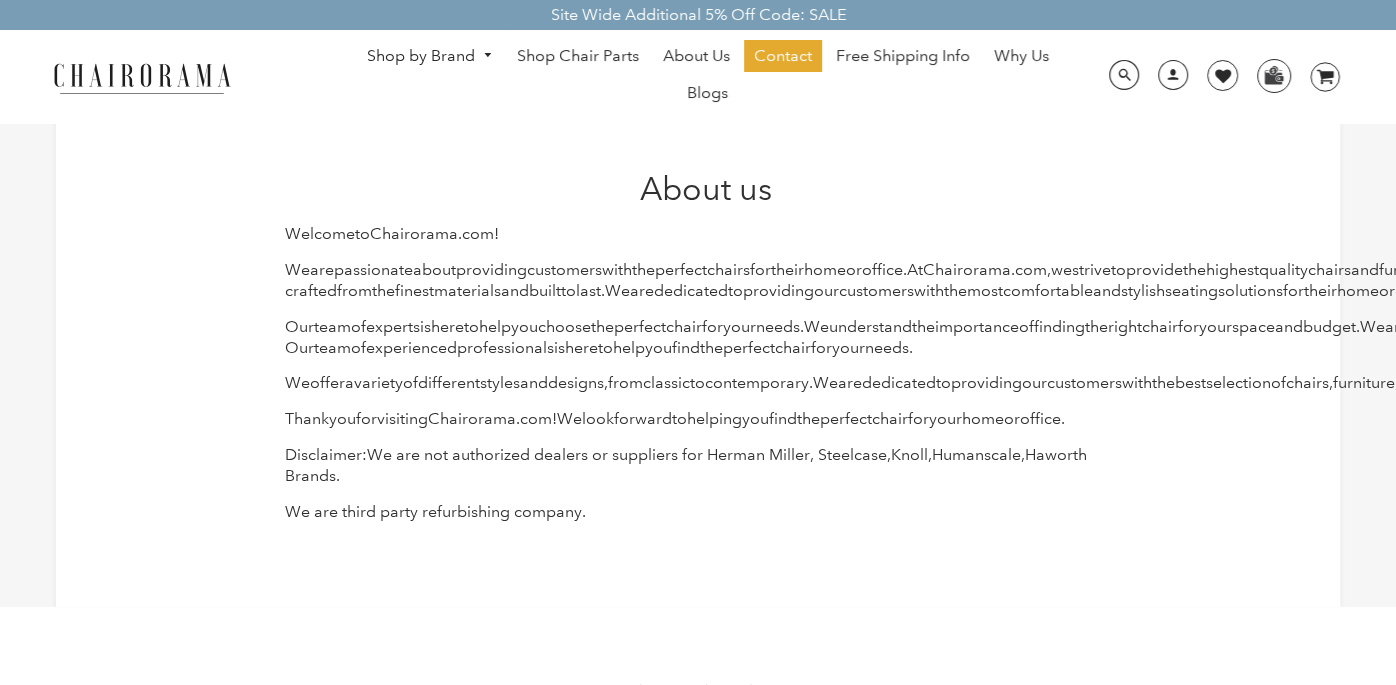 drag, startPoint x: 799, startPoint y: 300, endPoint x: 720, endPoint y: 295, distance: 79.15807 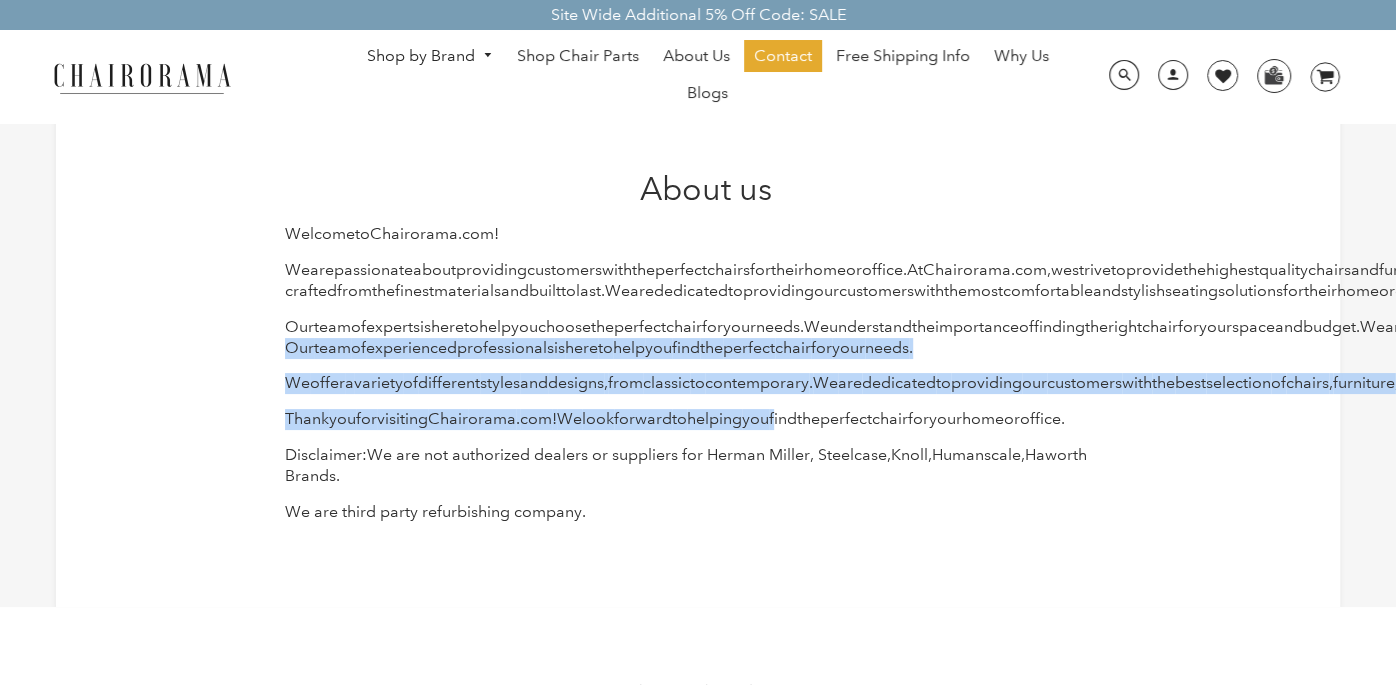 drag, startPoint x: 739, startPoint y: 386, endPoint x: 810, endPoint y: 501, distance: 135.15176 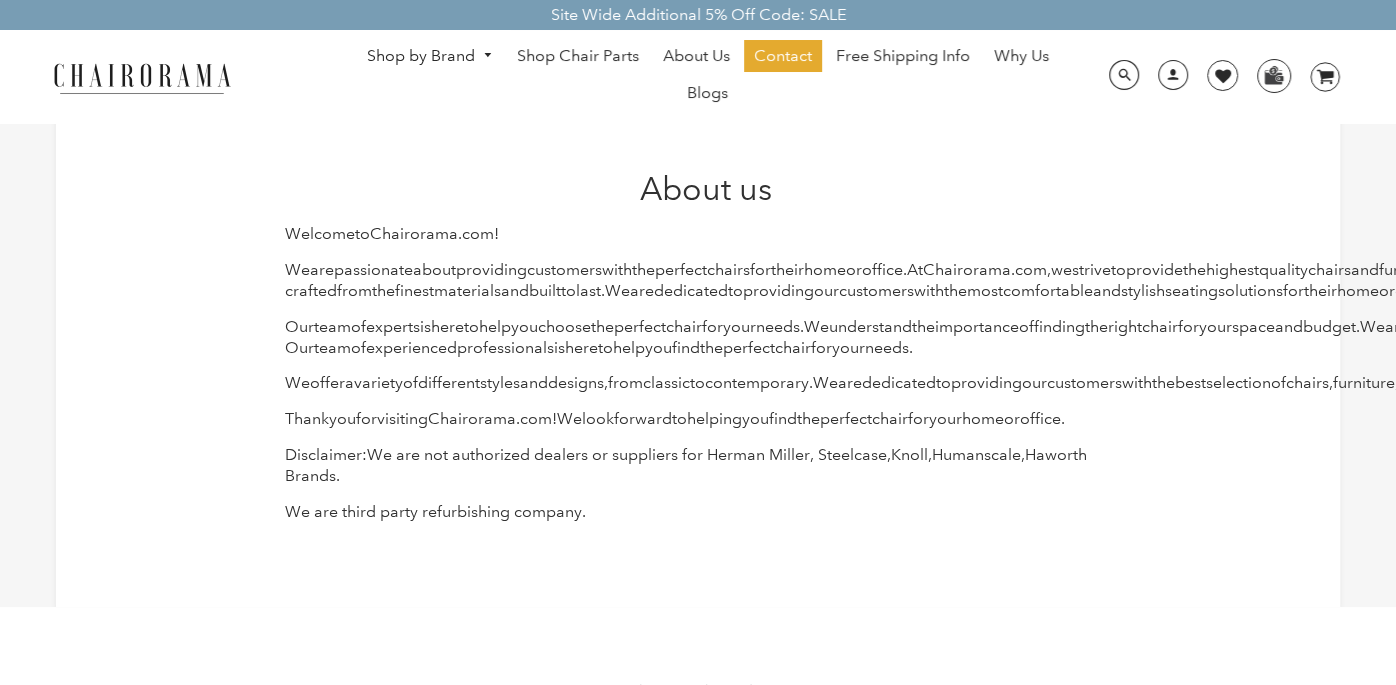 drag, startPoint x: 726, startPoint y: 466, endPoint x: 675, endPoint y: 461, distance: 51.24451 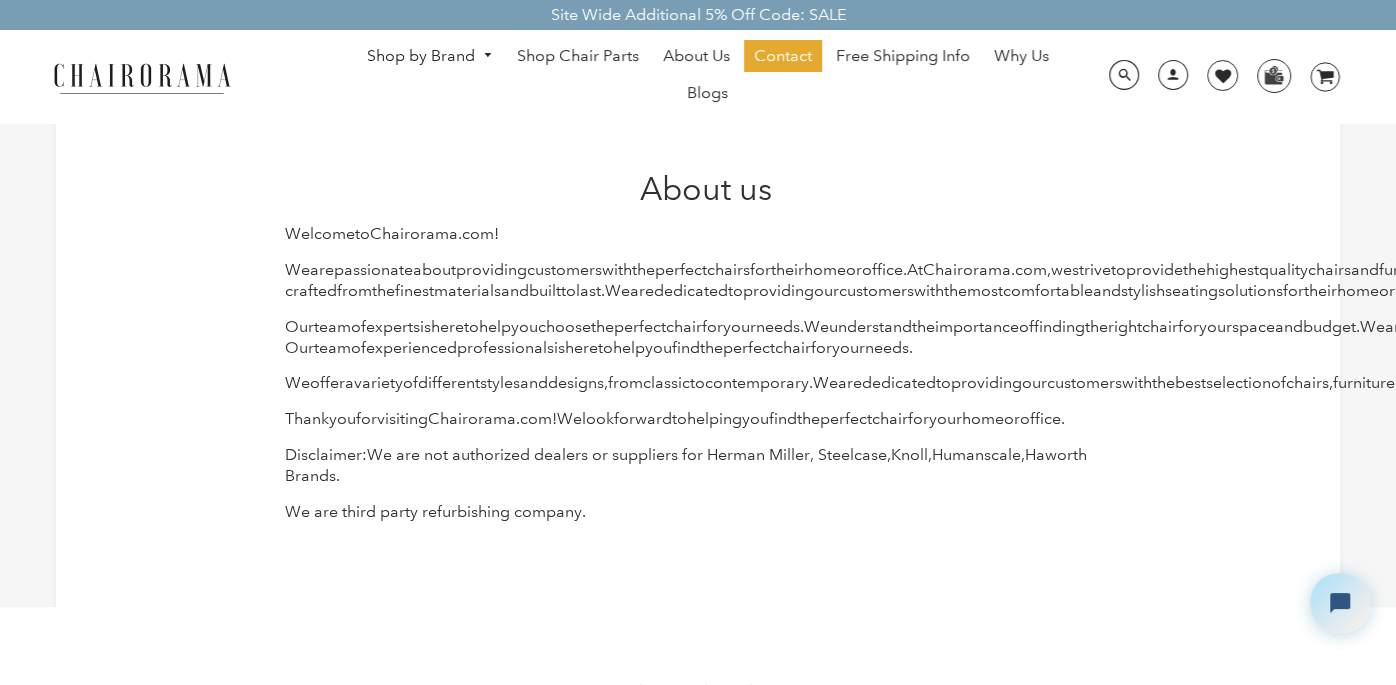 scroll, scrollTop: 0, scrollLeft: 0, axis: both 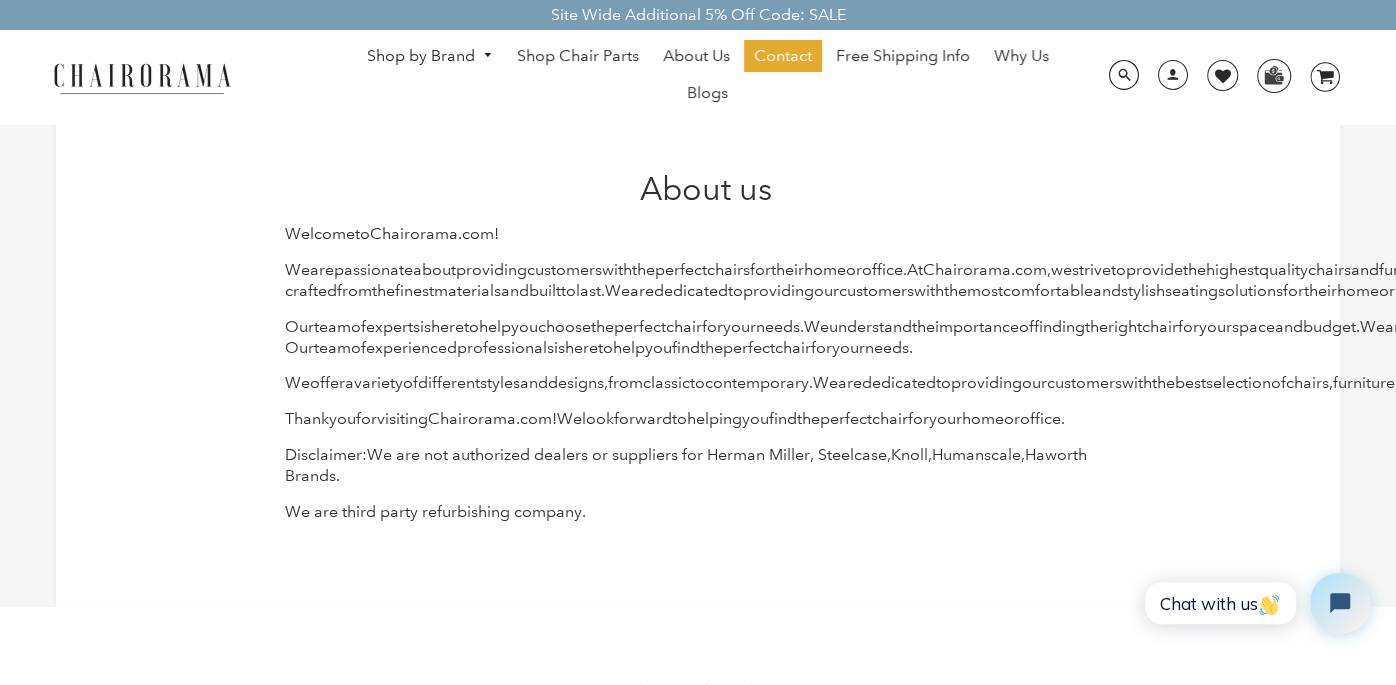 drag, startPoint x: 921, startPoint y: 376, endPoint x: 898, endPoint y: 370, distance: 23.769728 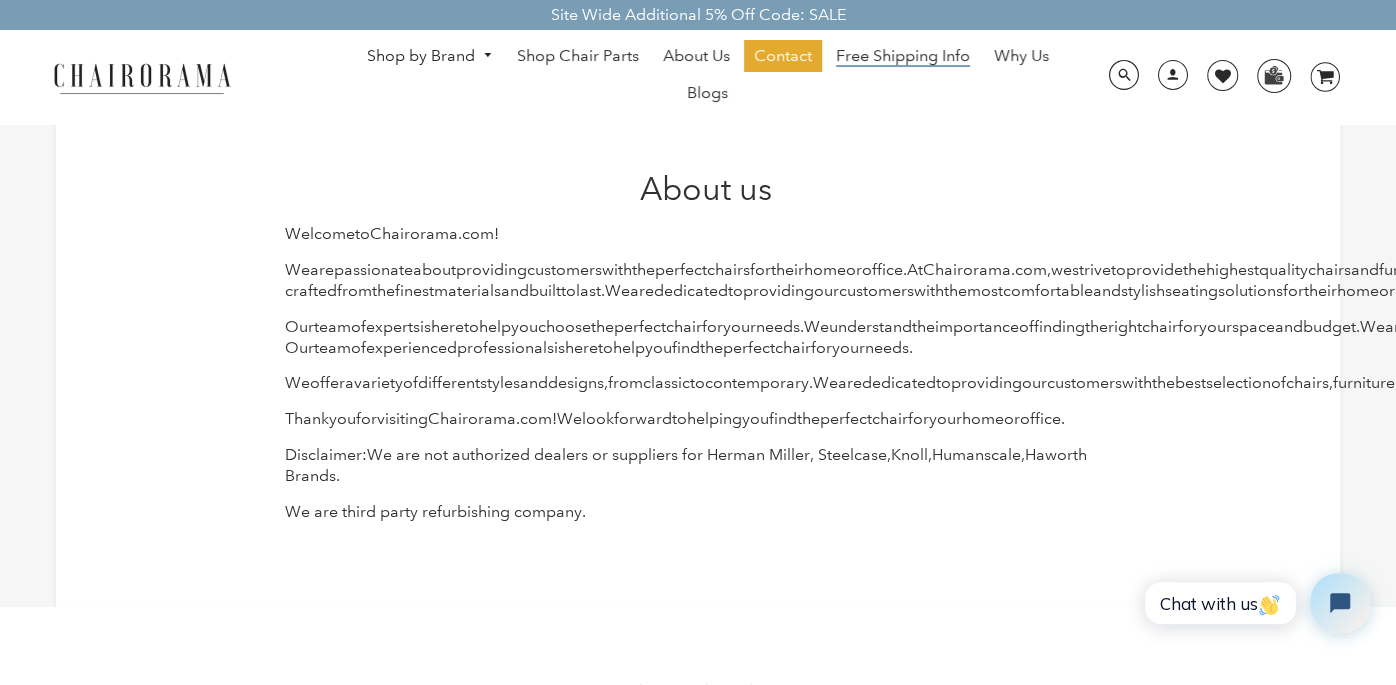 click on "Free Shipping Info" at bounding box center [903, 56] 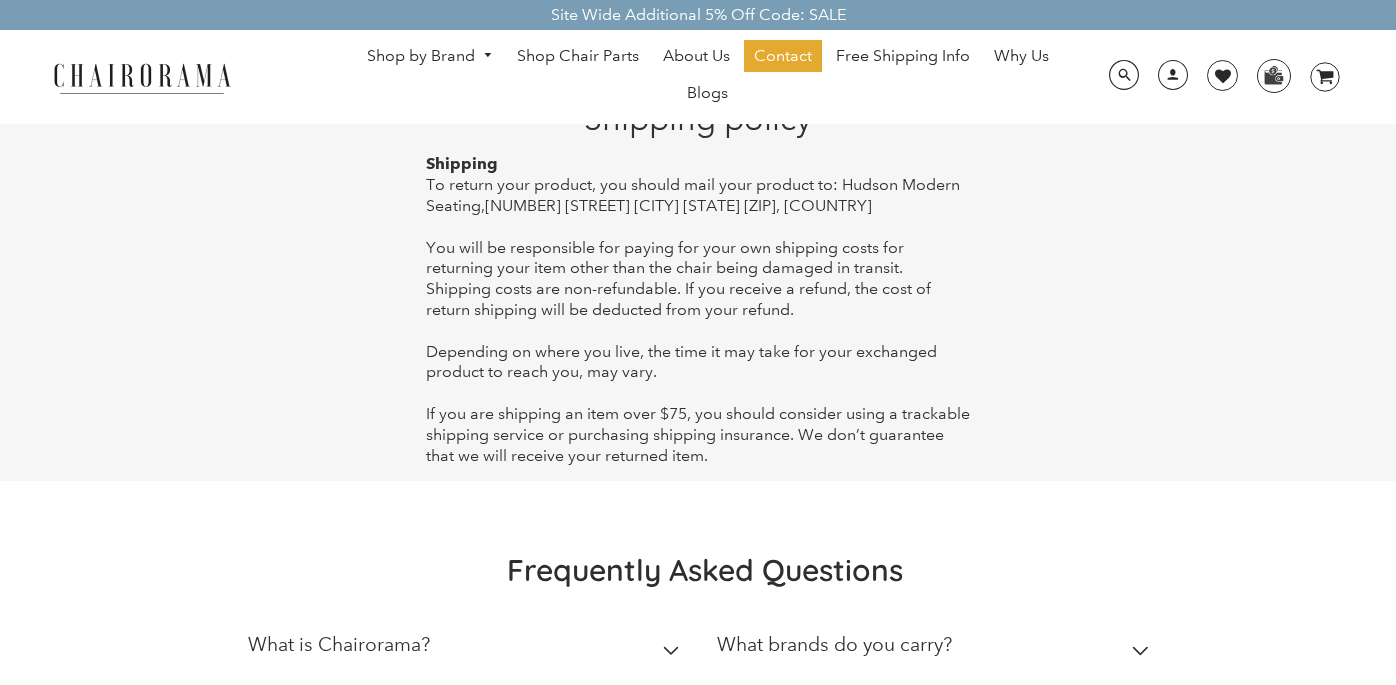 scroll, scrollTop: 0, scrollLeft: 0, axis: both 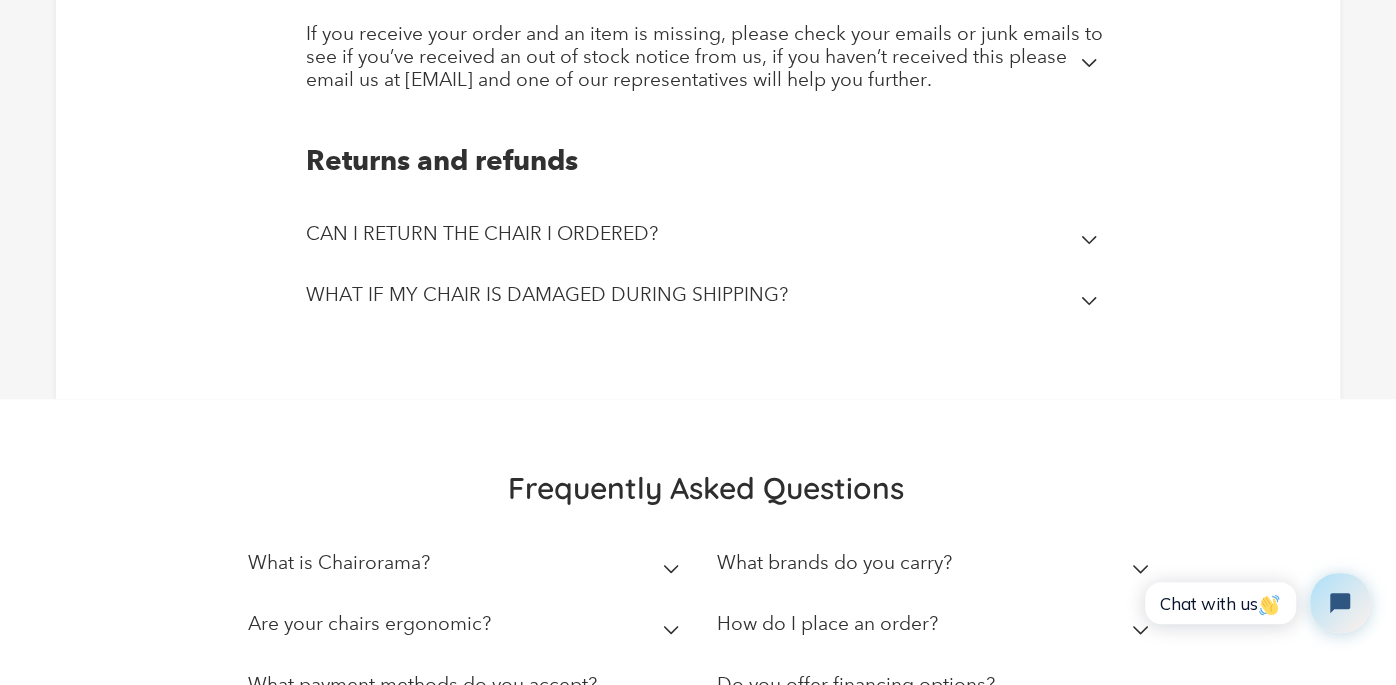drag, startPoint x: 778, startPoint y: 315, endPoint x: 599, endPoint y: 306, distance: 179.22612 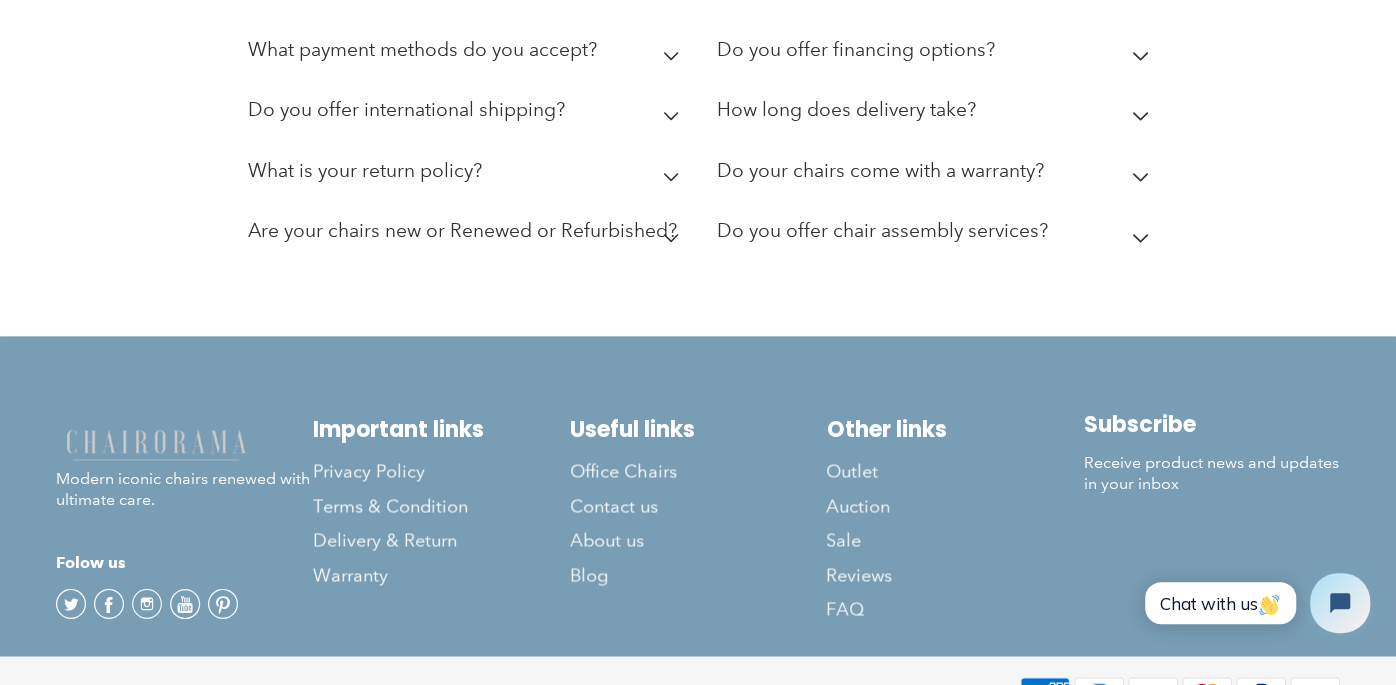 scroll, scrollTop: 1663, scrollLeft: 0, axis: vertical 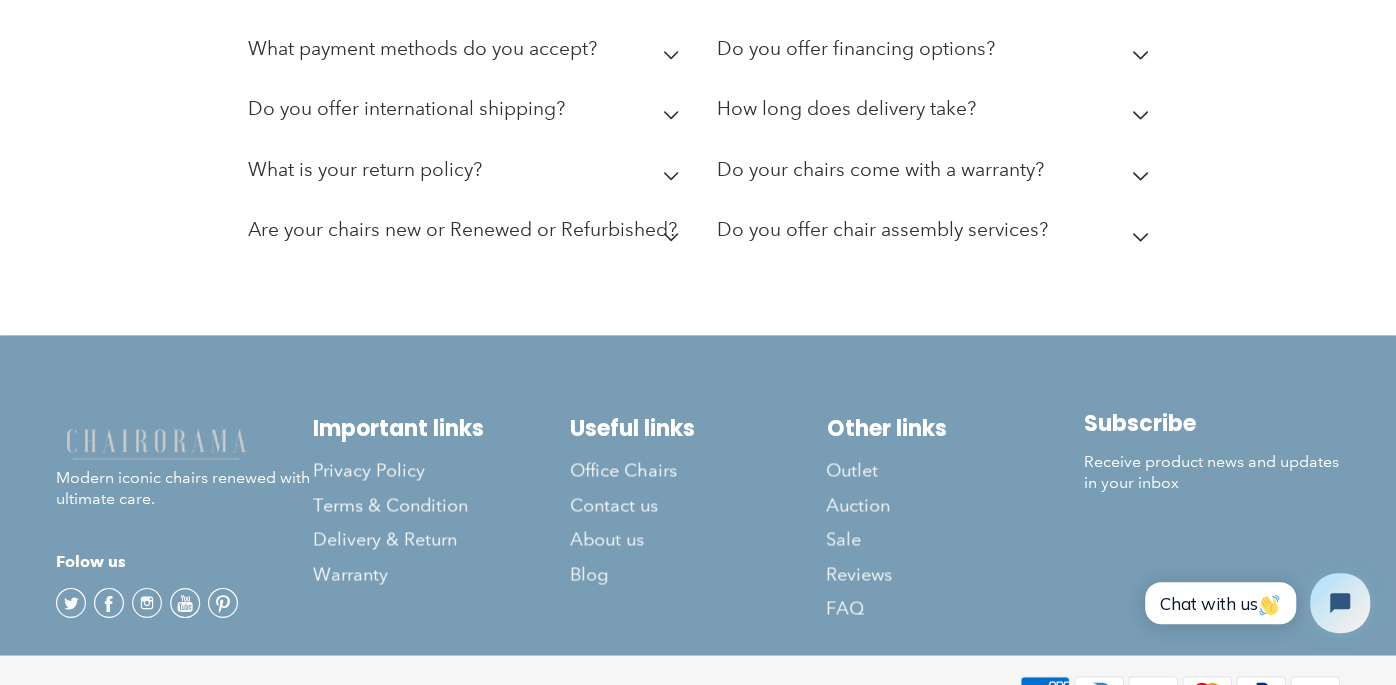 drag, startPoint x: 609, startPoint y: 308, endPoint x: 515, endPoint y: 302, distance: 94.19129 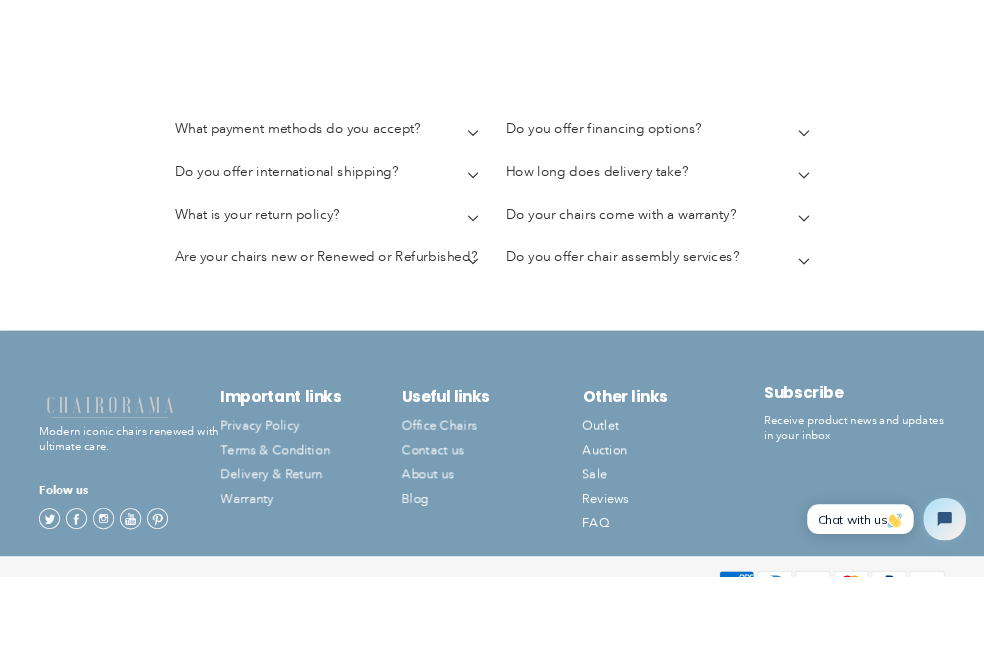 scroll, scrollTop: 1814, scrollLeft: 0, axis: vertical 